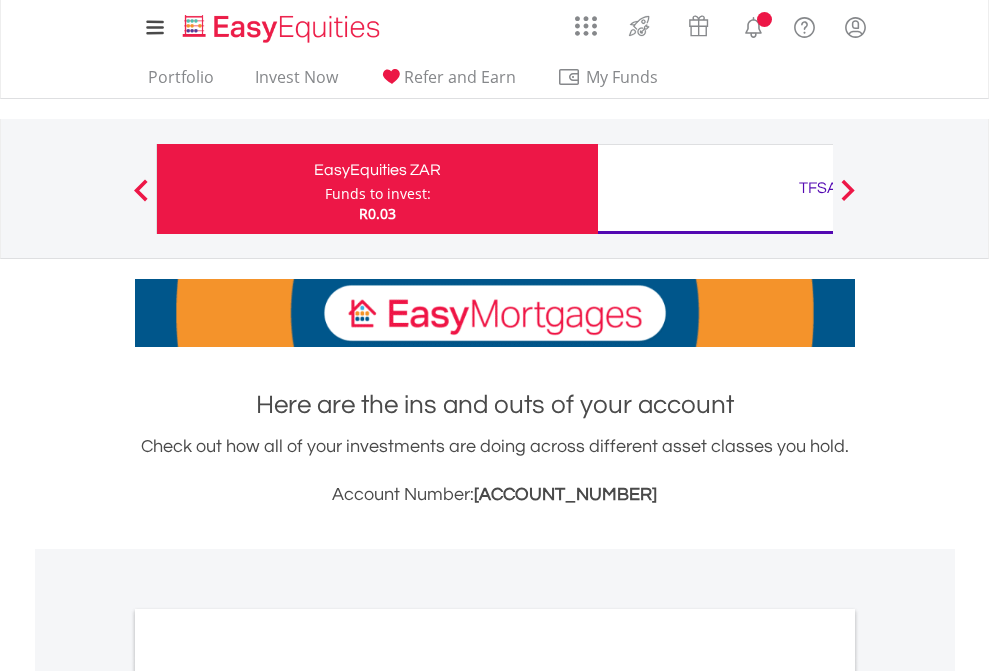 scroll, scrollTop: 0, scrollLeft: 0, axis: both 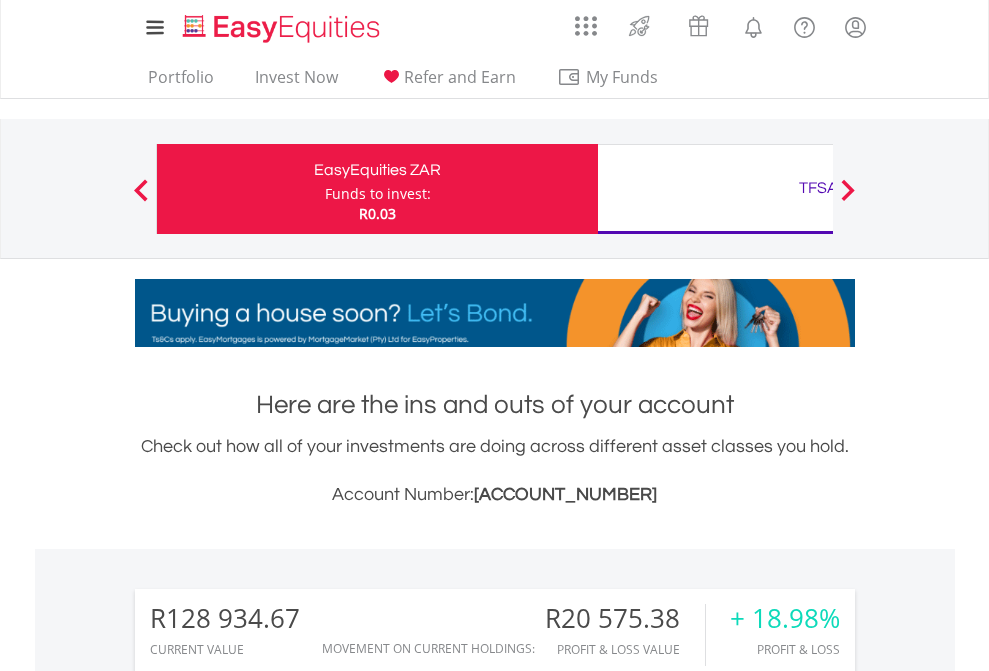 click on "Funds to invest:" at bounding box center (378, 194) 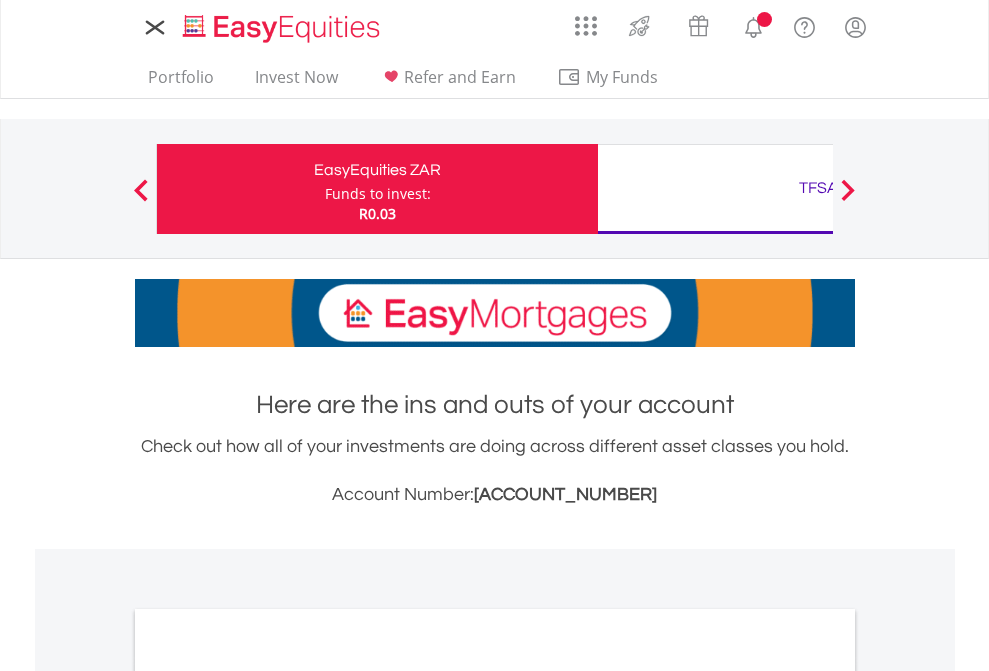 scroll, scrollTop: 0, scrollLeft: 0, axis: both 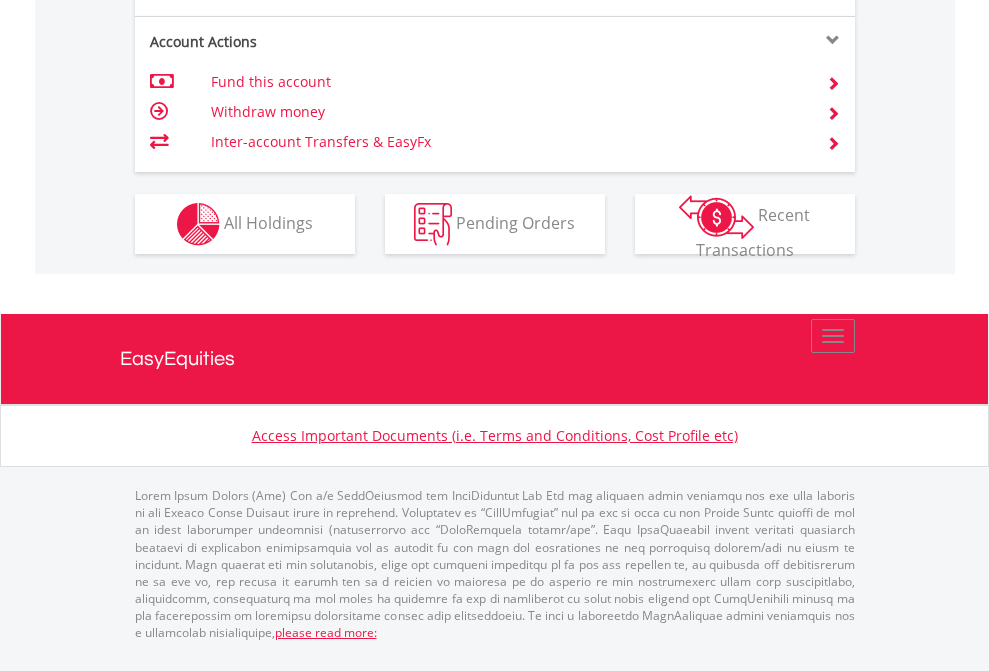 click on "Investment types" at bounding box center [706, -337] 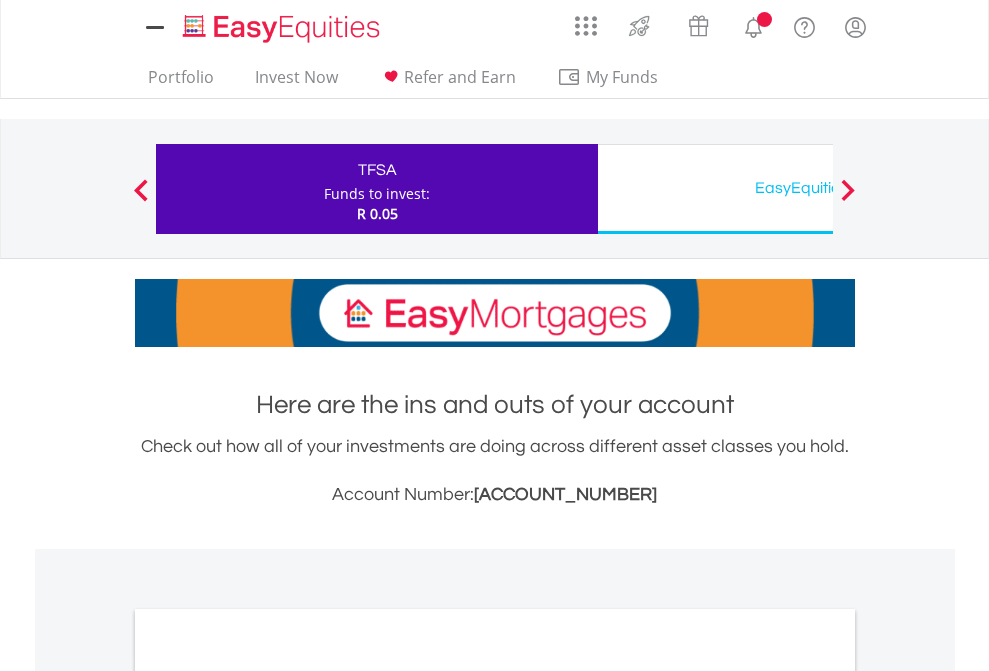scroll, scrollTop: 0, scrollLeft: 0, axis: both 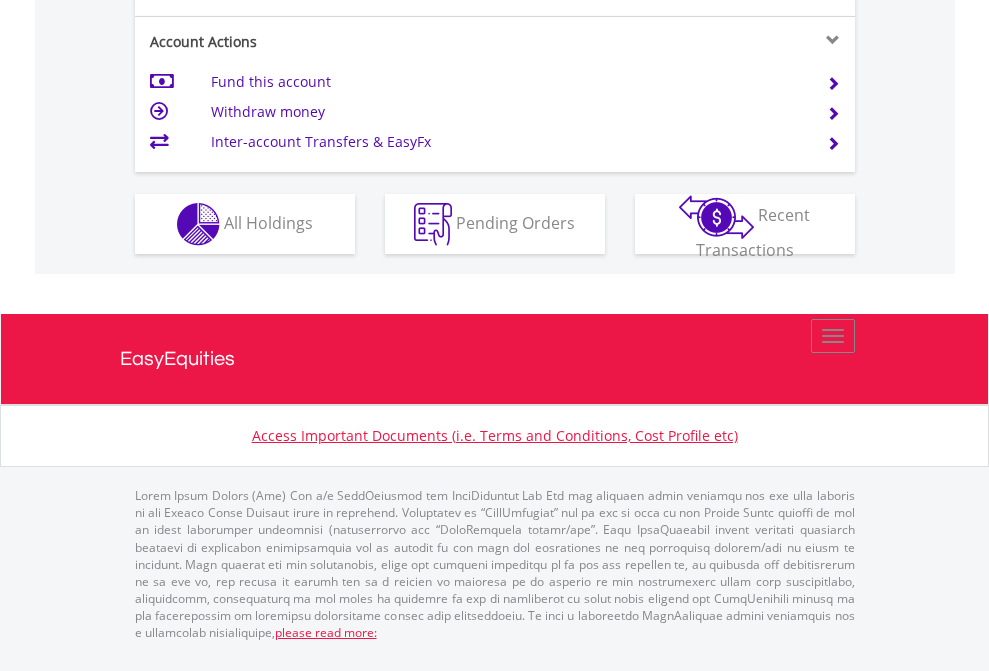 click on "Investment types" at bounding box center [706, -337] 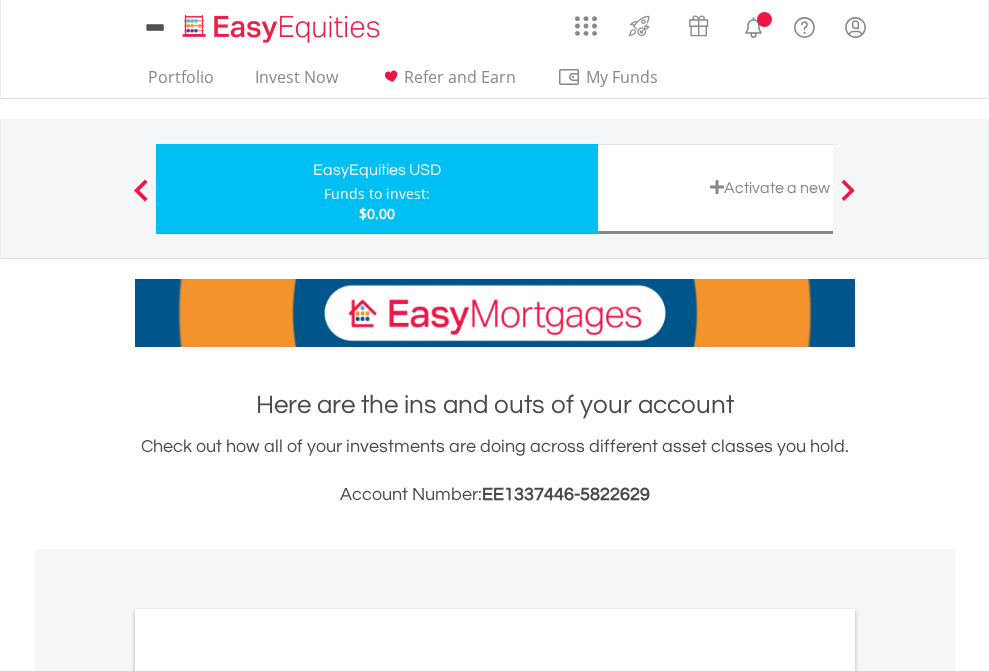 scroll, scrollTop: 0, scrollLeft: 0, axis: both 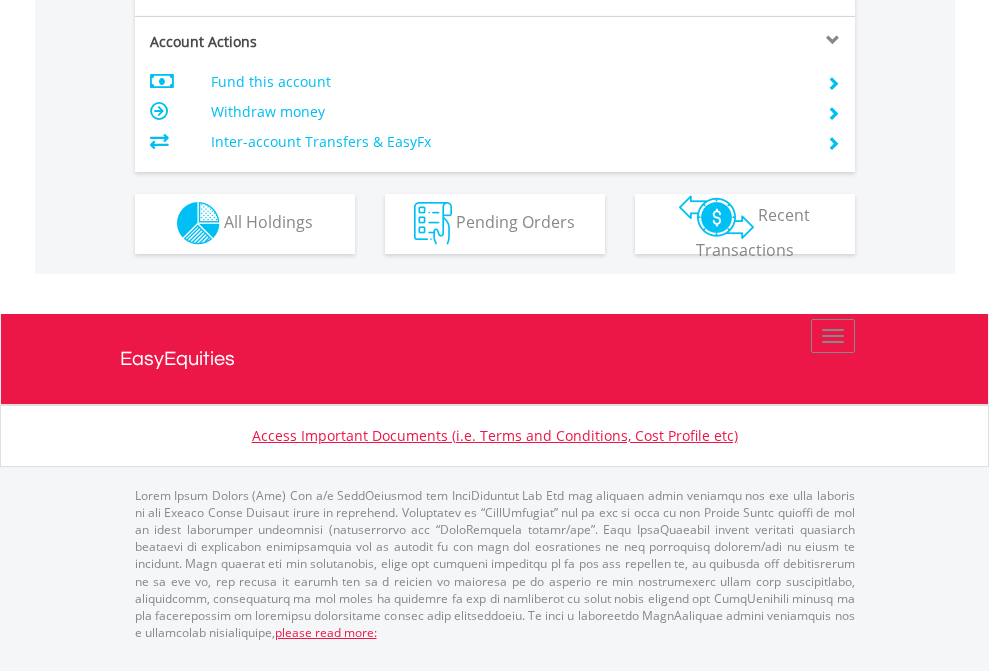 click on "Investment types" at bounding box center [706, -353] 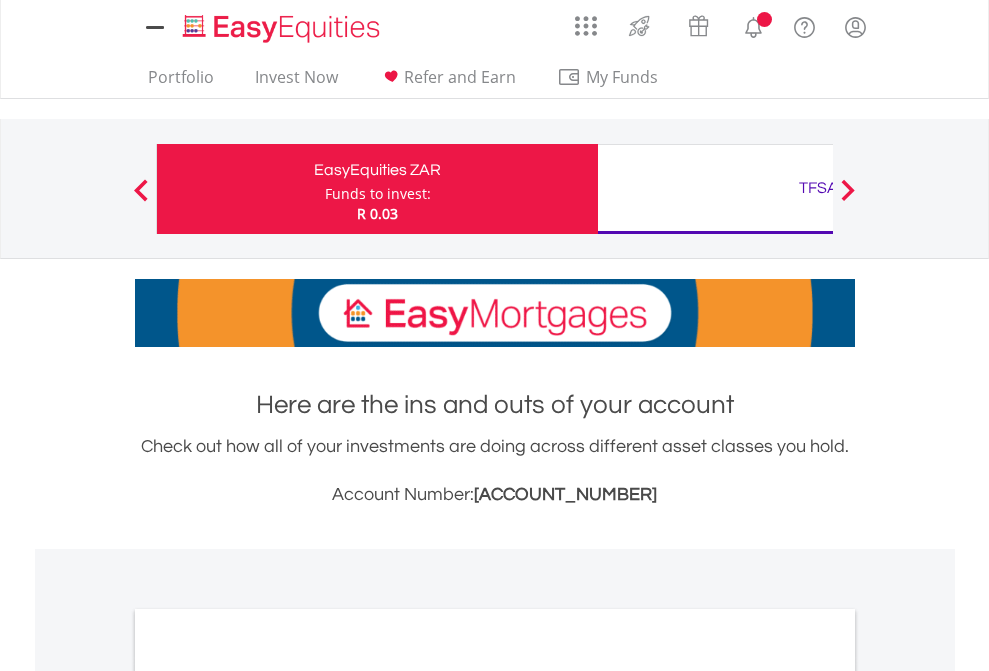 scroll, scrollTop: 0, scrollLeft: 0, axis: both 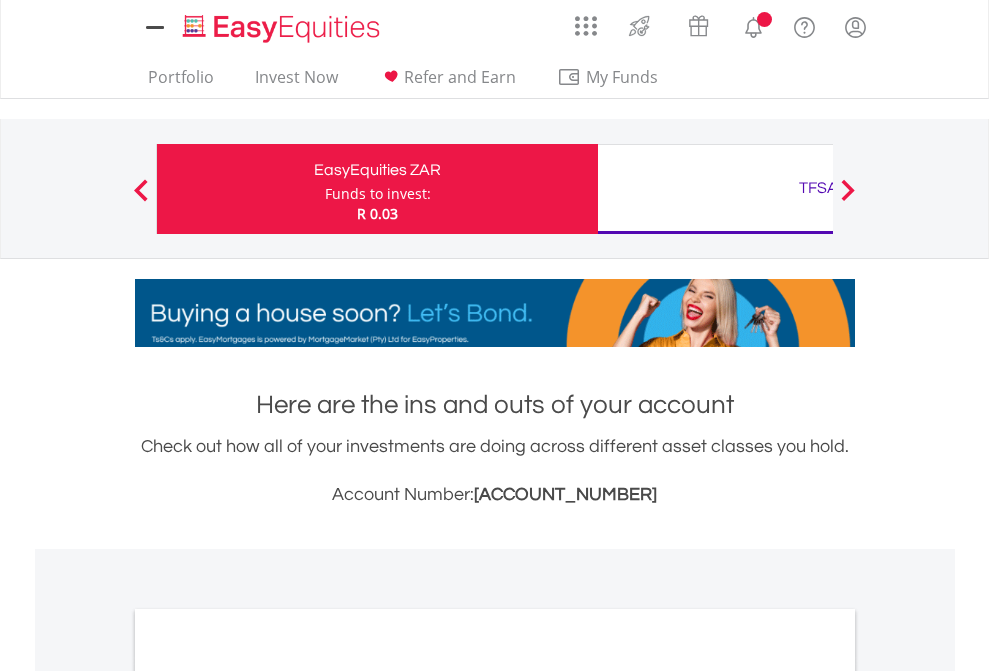 click on "All Holdings" at bounding box center [268, 1096] 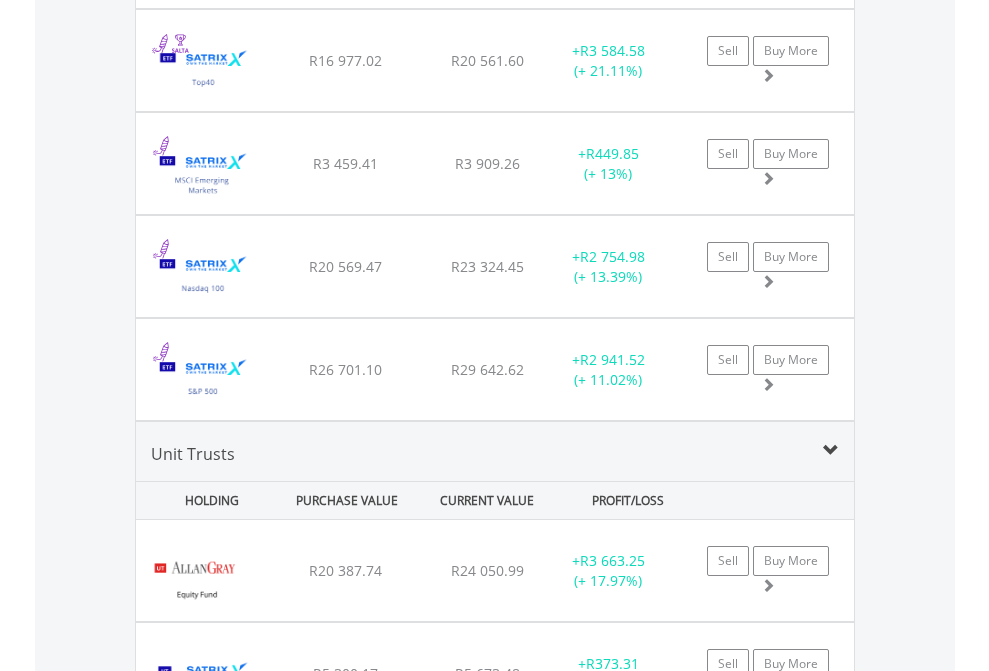 scroll, scrollTop: 2305, scrollLeft: 0, axis: vertical 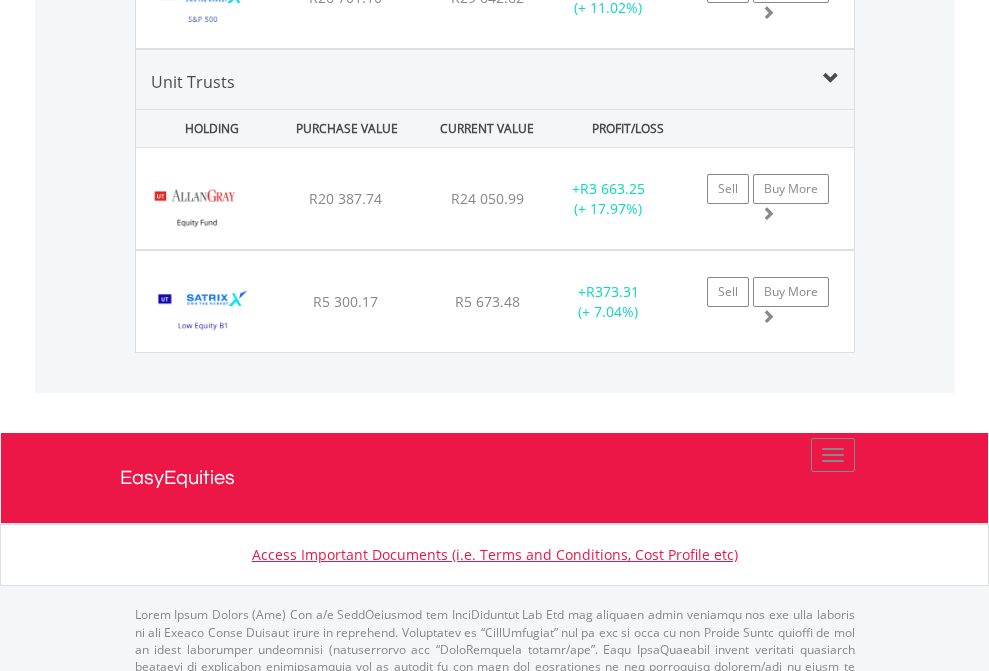 click on "TFSA" at bounding box center (818, -2117) 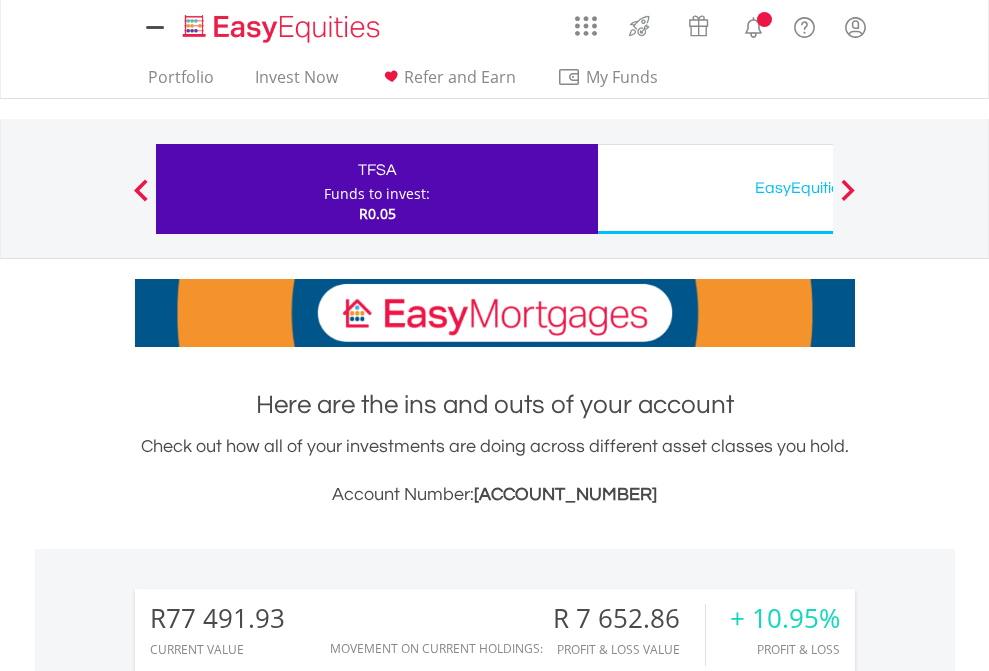 scroll, scrollTop: 0, scrollLeft: 0, axis: both 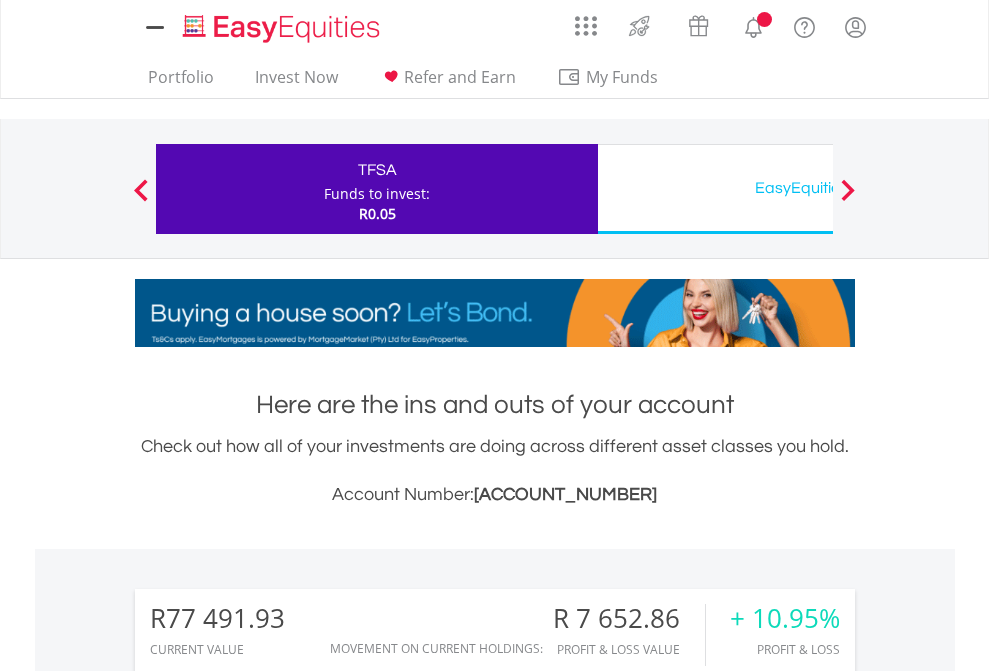 click on "All Holdings" at bounding box center (268, 1506) 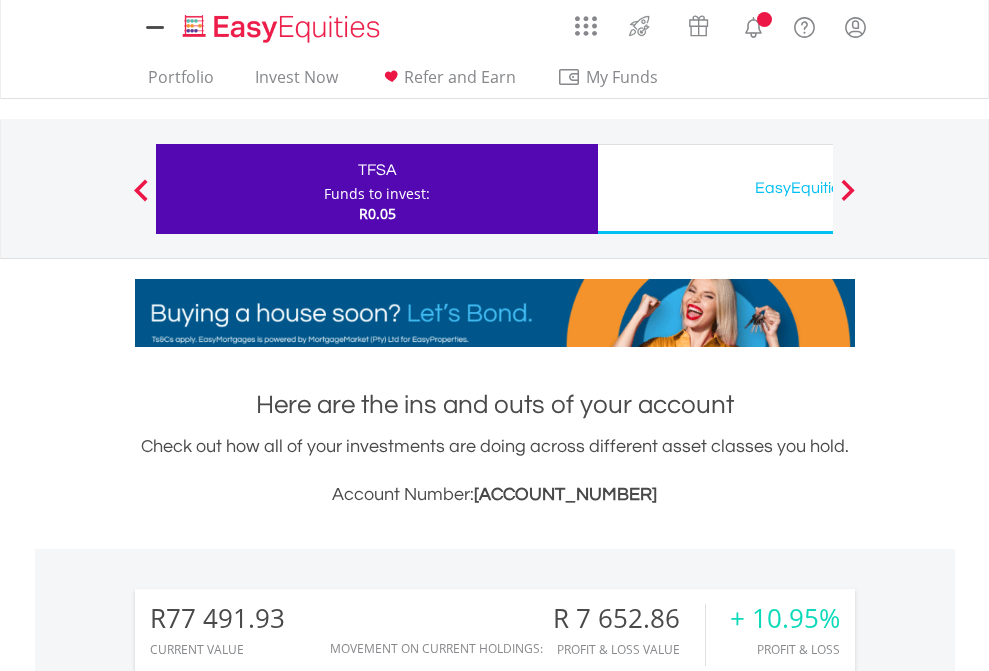 scroll, scrollTop: 999808, scrollLeft: 999687, axis: both 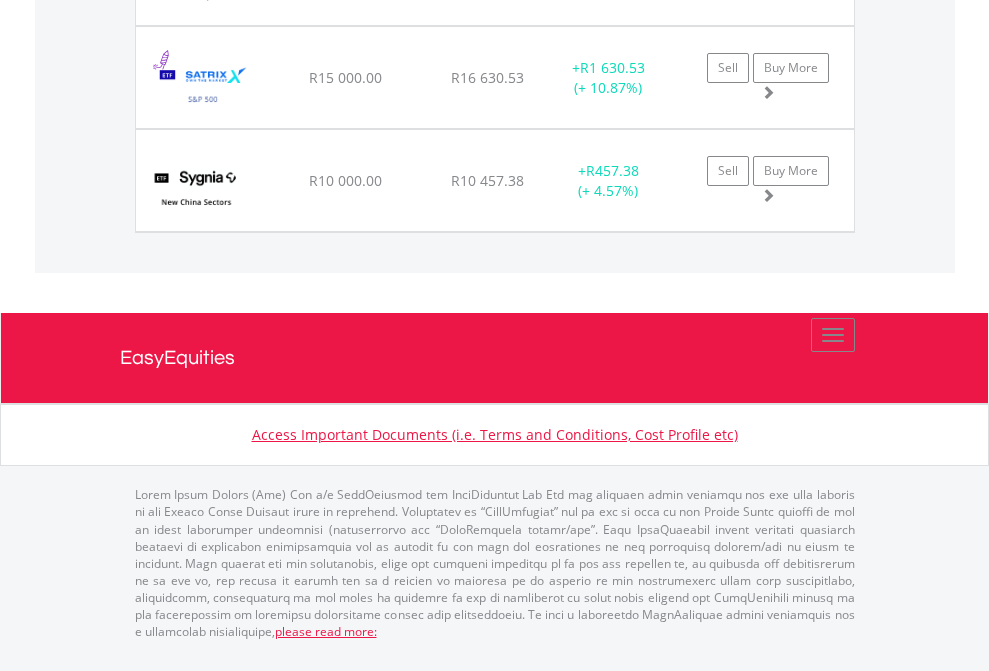 click on "EasyEquities USD" at bounding box center [818, -1894] 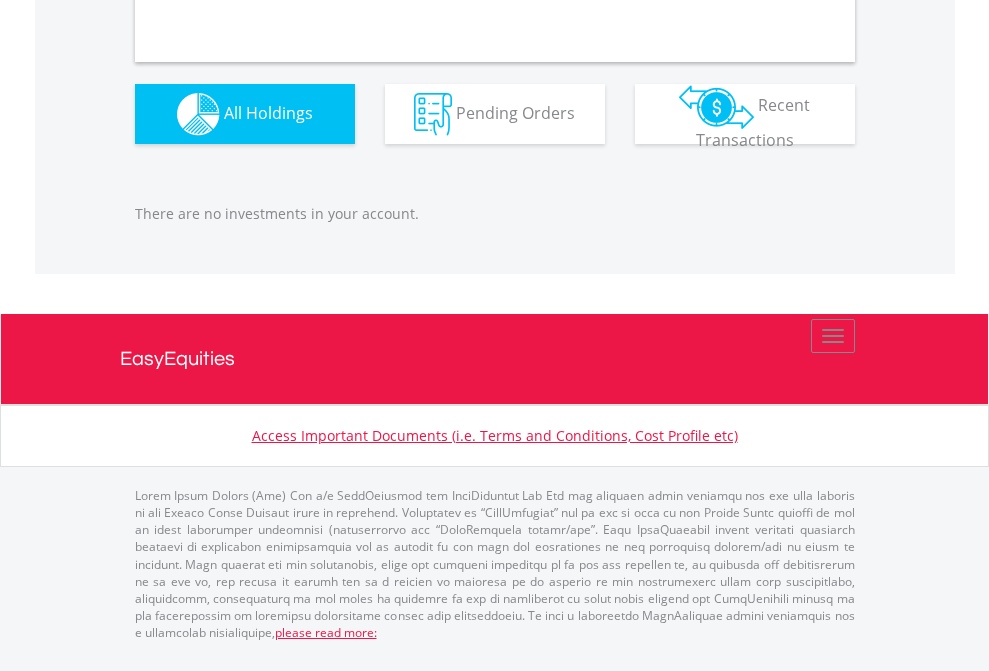scroll, scrollTop: 1980, scrollLeft: 0, axis: vertical 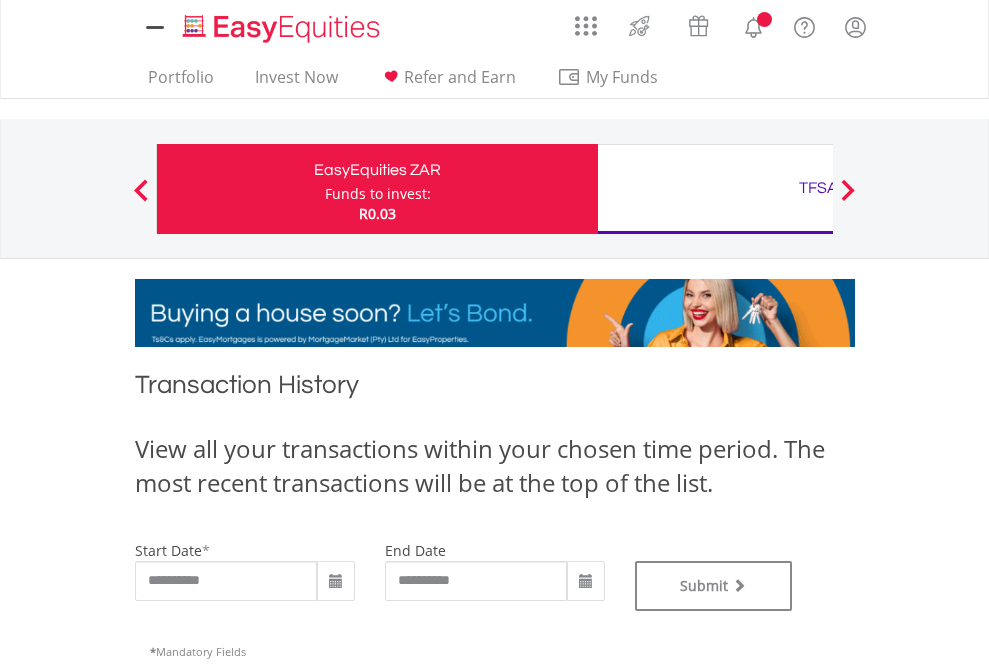 type on "**********" 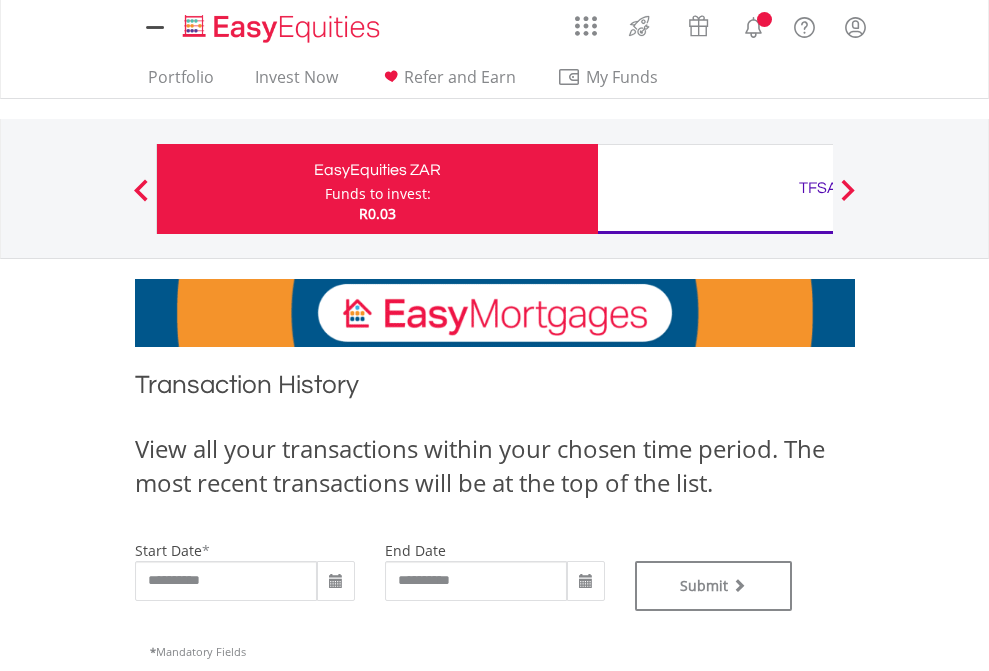 type on "**********" 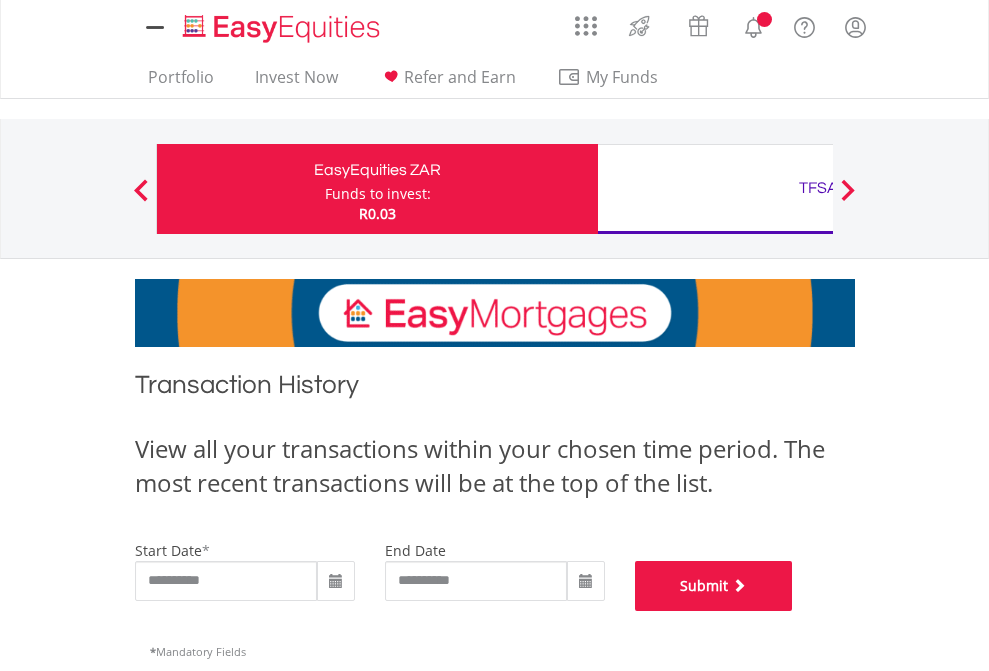 click on "Submit" at bounding box center [714, 586] 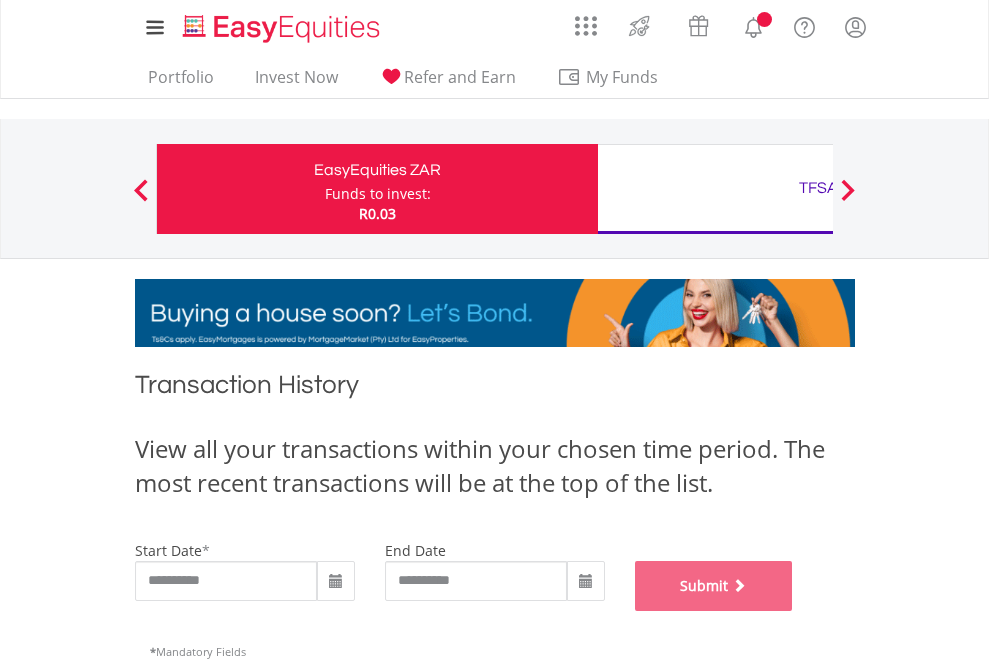 scroll, scrollTop: 811, scrollLeft: 0, axis: vertical 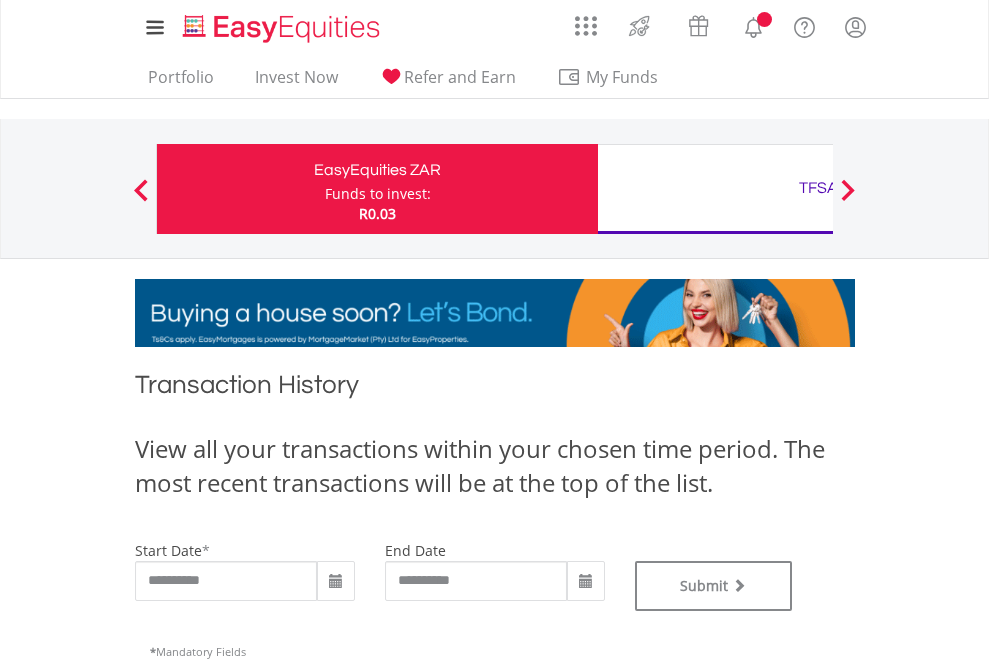 click on "TFSA" at bounding box center (818, 188) 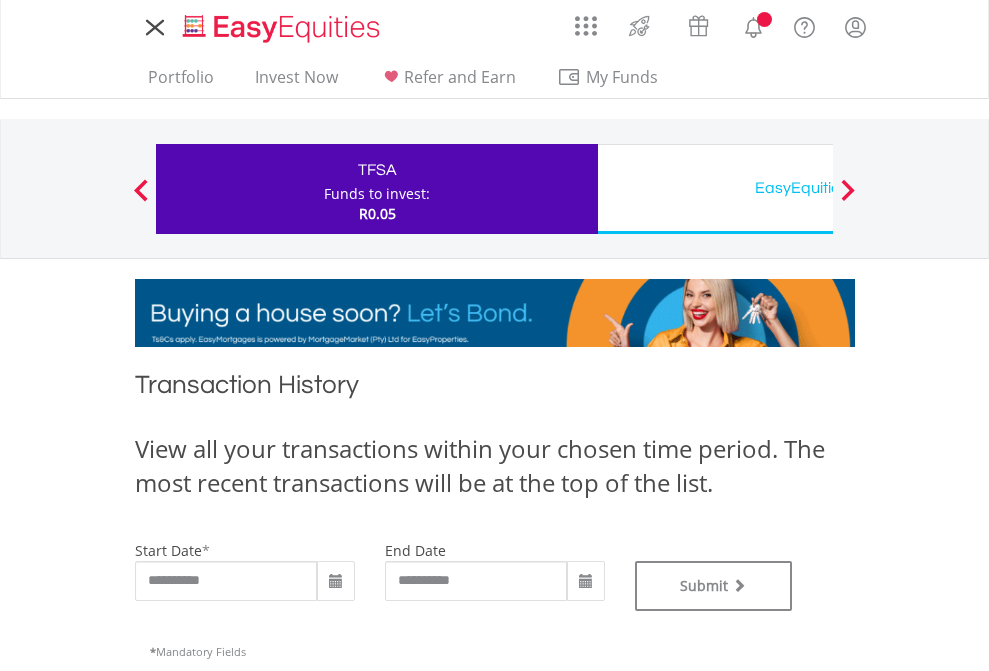 scroll, scrollTop: 0, scrollLeft: 0, axis: both 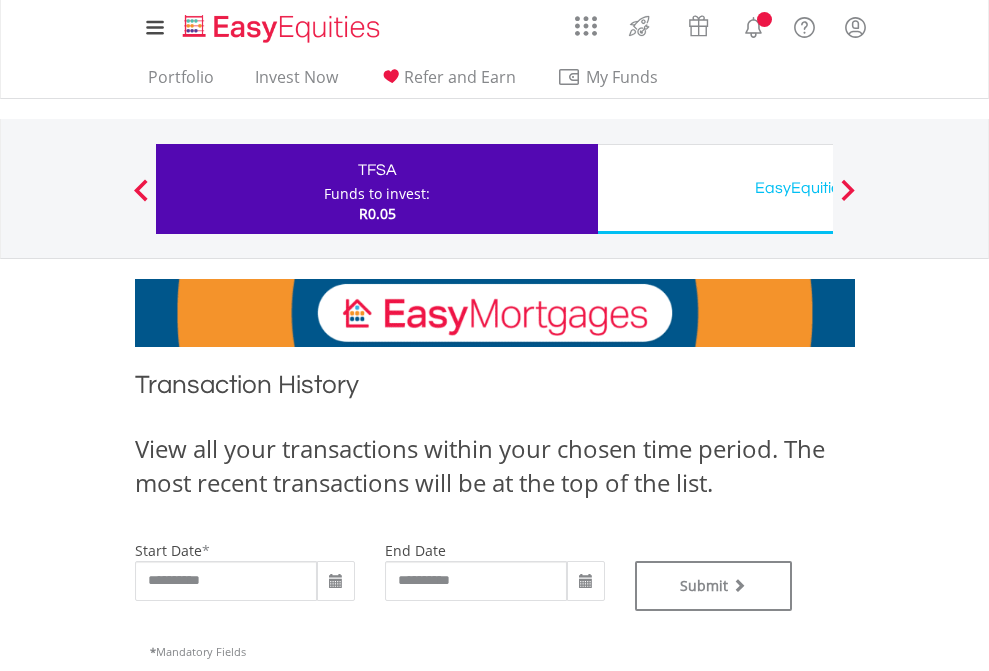 type on "**********" 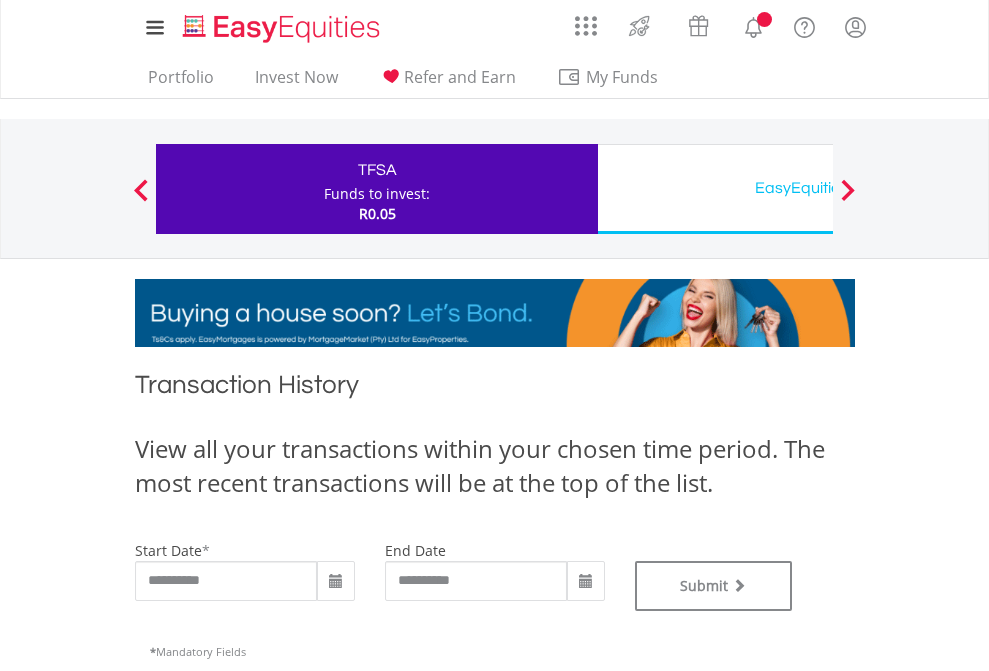 type on "**********" 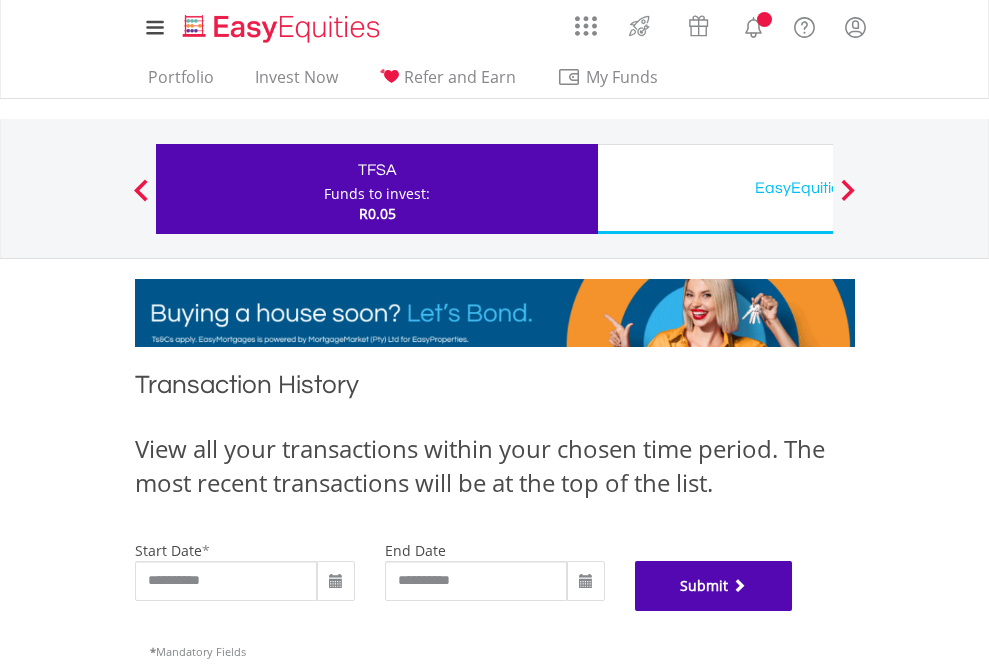click on "Submit" at bounding box center [714, 586] 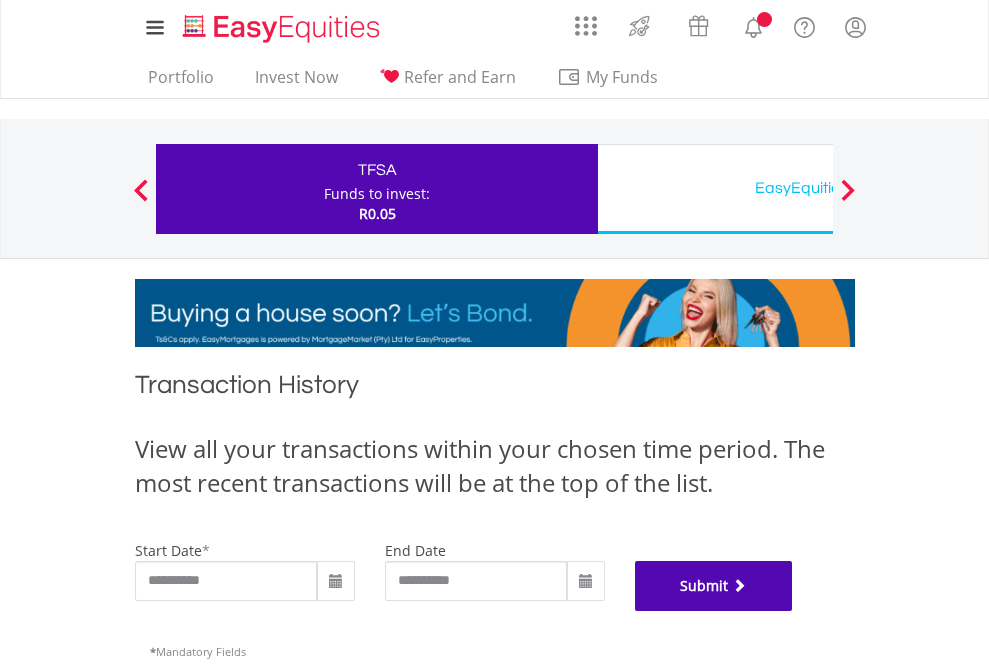 scroll, scrollTop: 811, scrollLeft: 0, axis: vertical 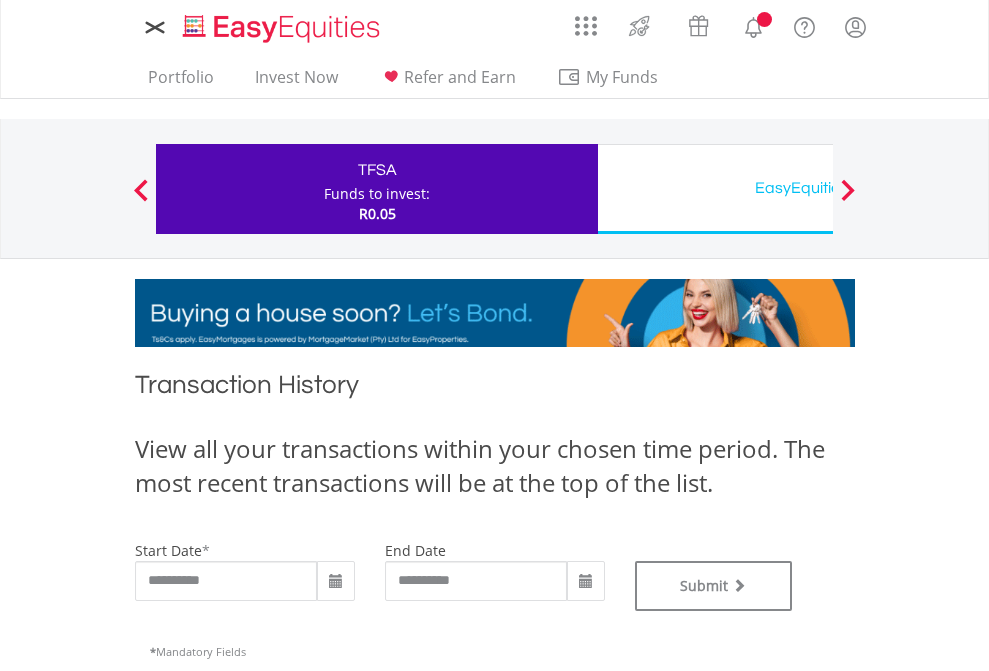 click on "EasyEquities USD" at bounding box center [818, 188] 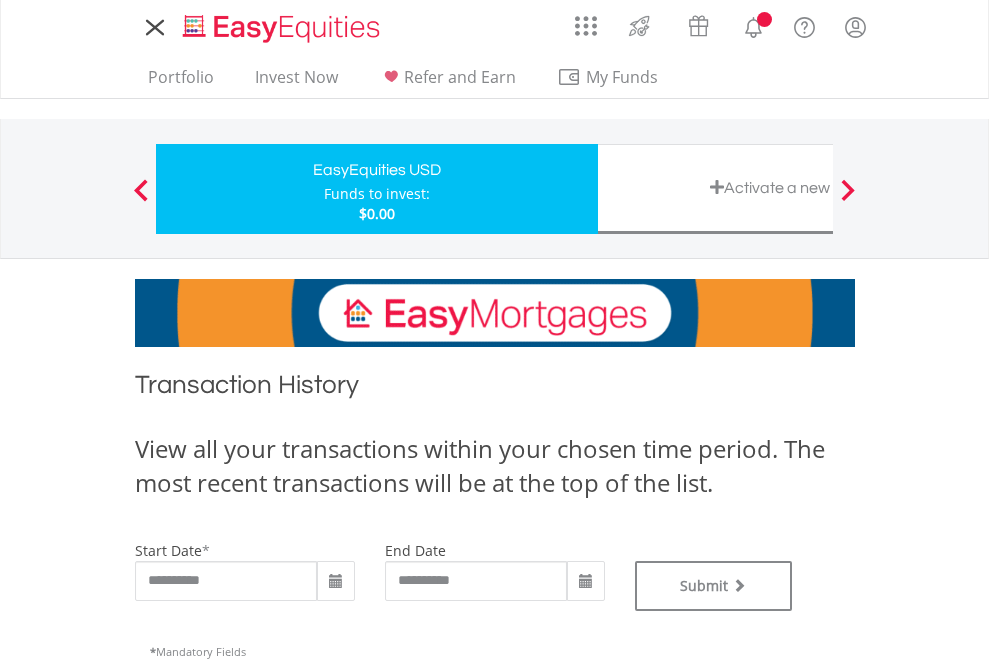 scroll, scrollTop: 0, scrollLeft: 0, axis: both 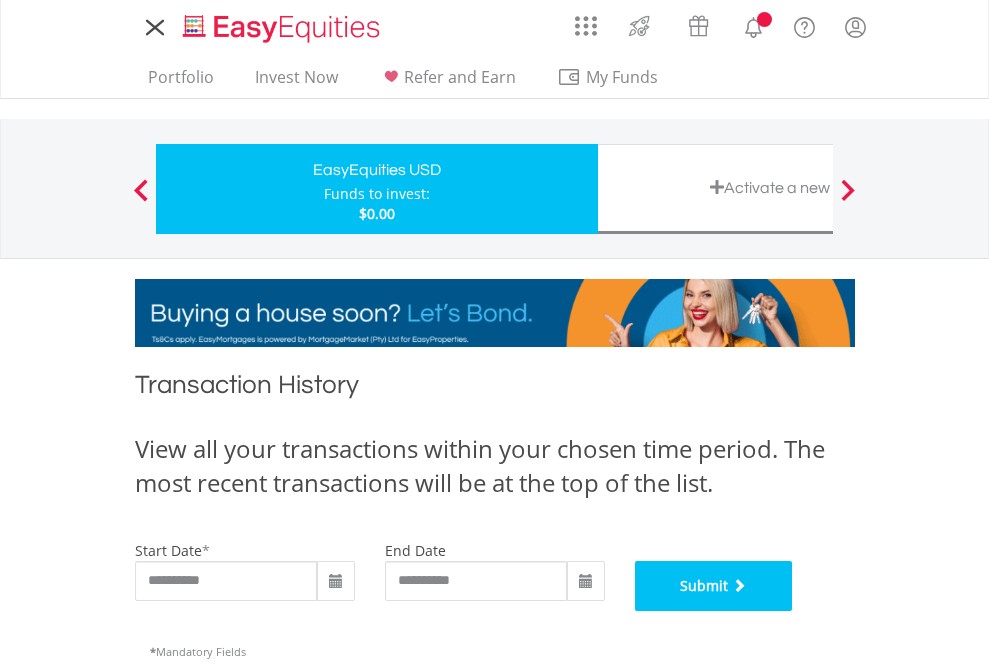 click on "Submit" at bounding box center (714, 586) 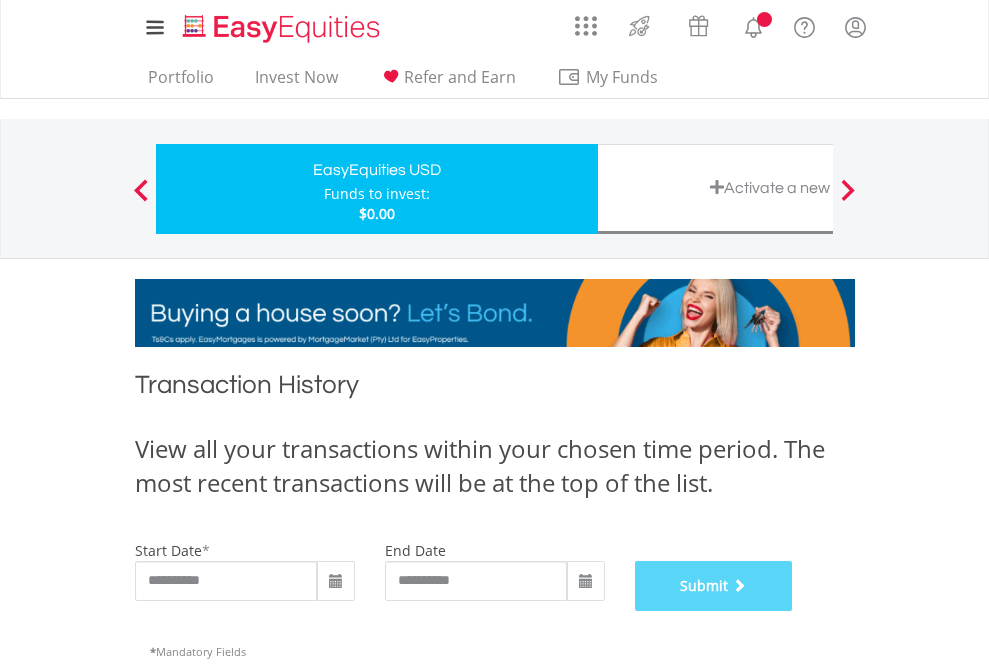 scroll, scrollTop: 811, scrollLeft: 0, axis: vertical 